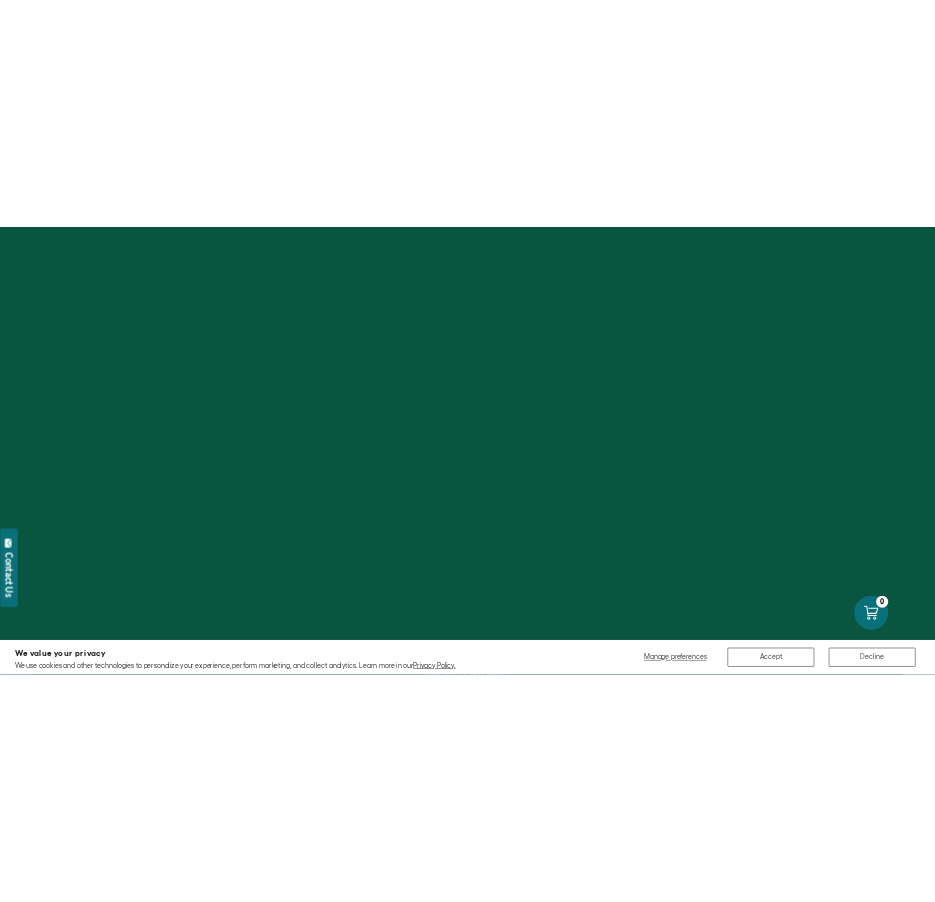 scroll, scrollTop: 0, scrollLeft: 0, axis: both 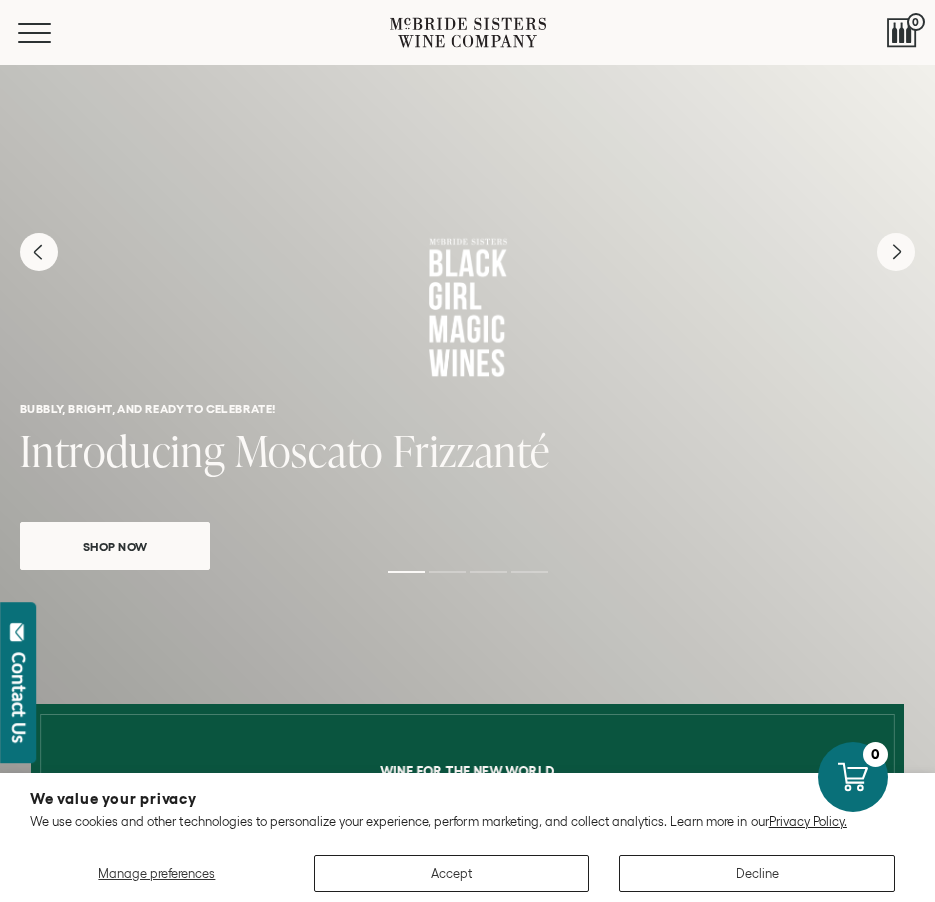 click on "Bubbly, bright, and ready to celebrate!
Introducing   Moscato   Frizzanté
Shop Now" at bounding box center [467, 292] 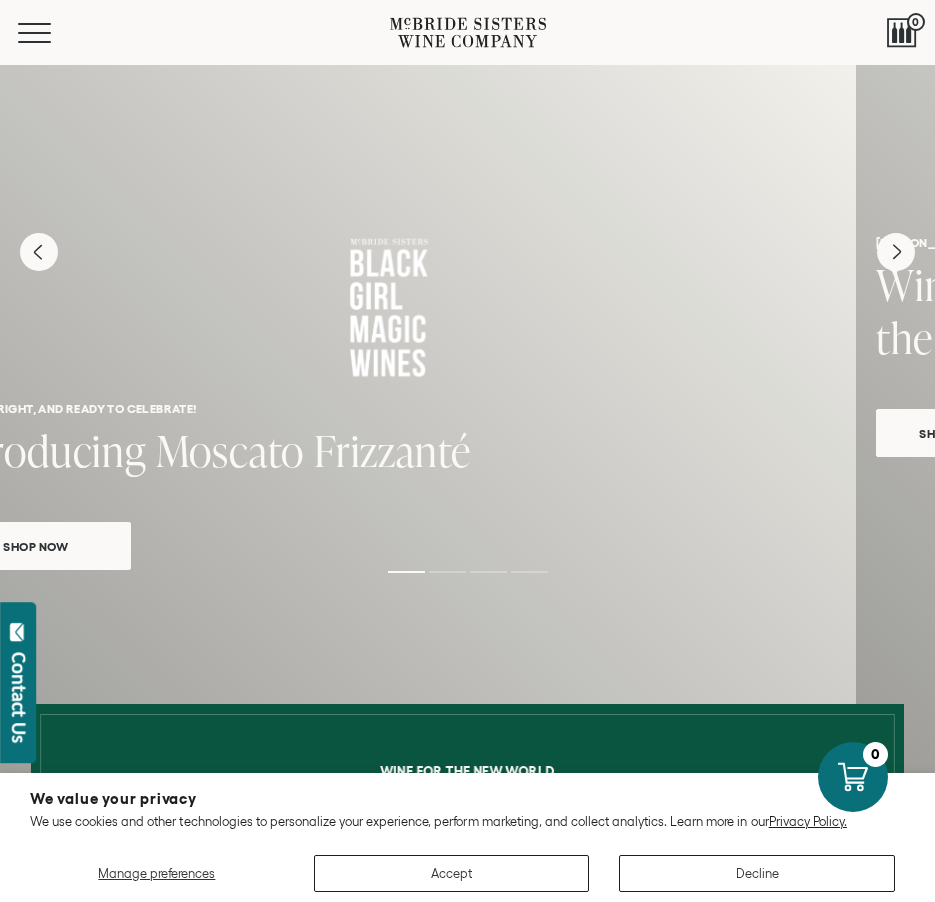 click on "Bubbly, bright, and ready to celebrate!
Introducing   Moscato   Frizzanté
Shop Now" at bounding box center [388, 292] 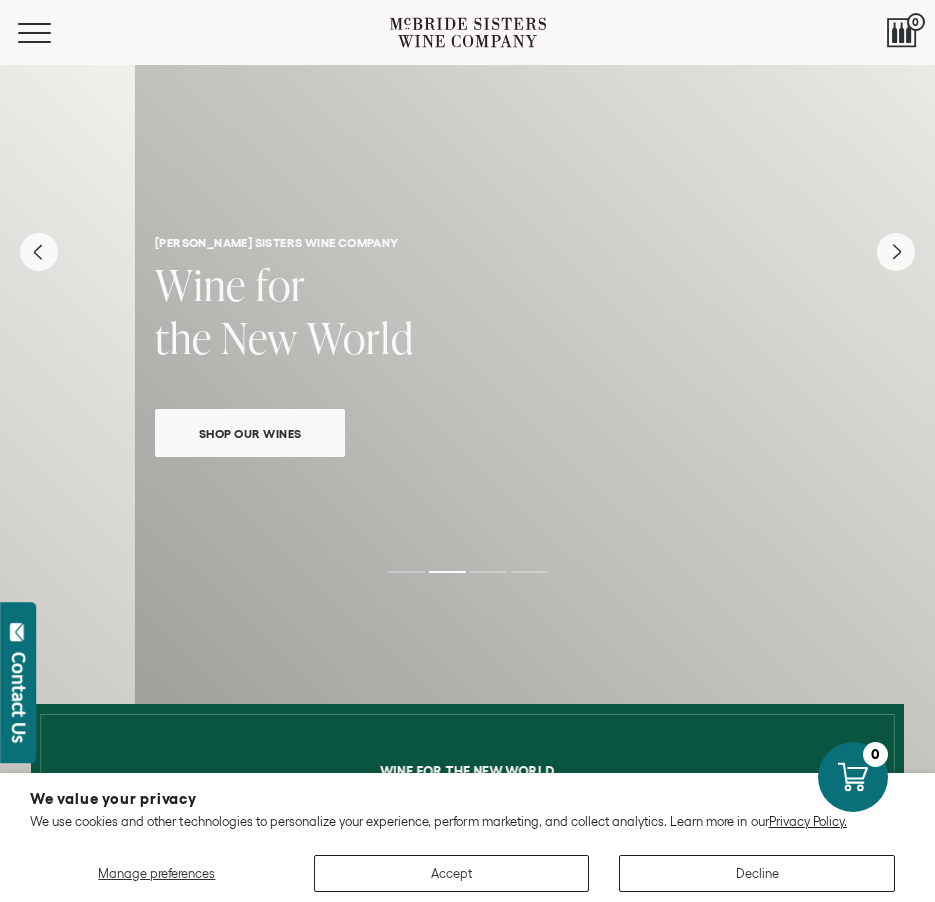 click on "mcbride sisters wine company
Wine   for   the   New   World
Shop Our Wines" at bounding box center [602, 444] 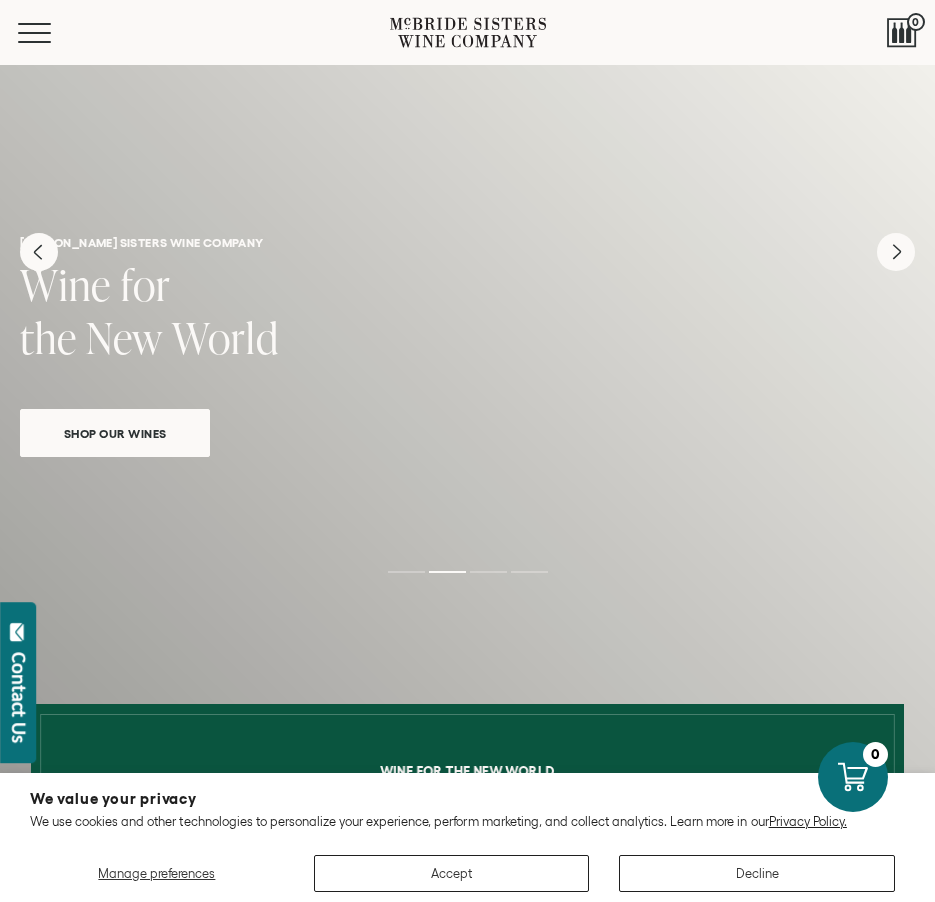 click on "Shop Our Wines" at bounding box center (115, 433) 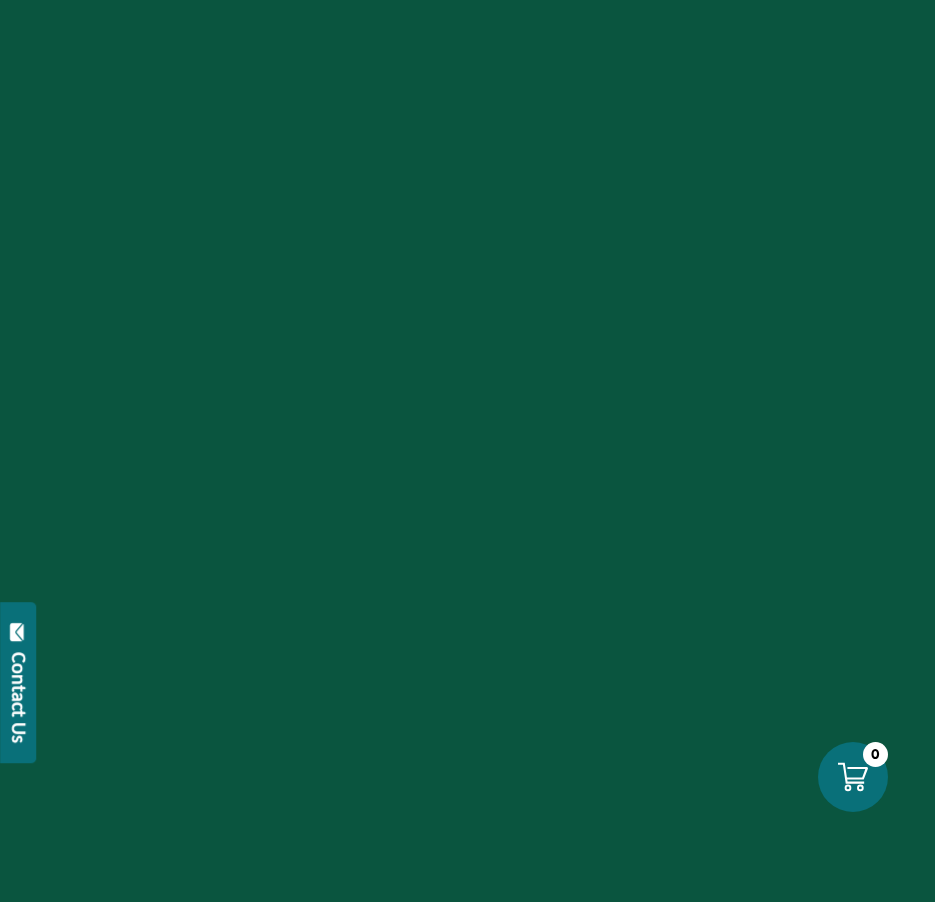 scroll, scrollTop: 0, scrollLeft: 0, axis: both 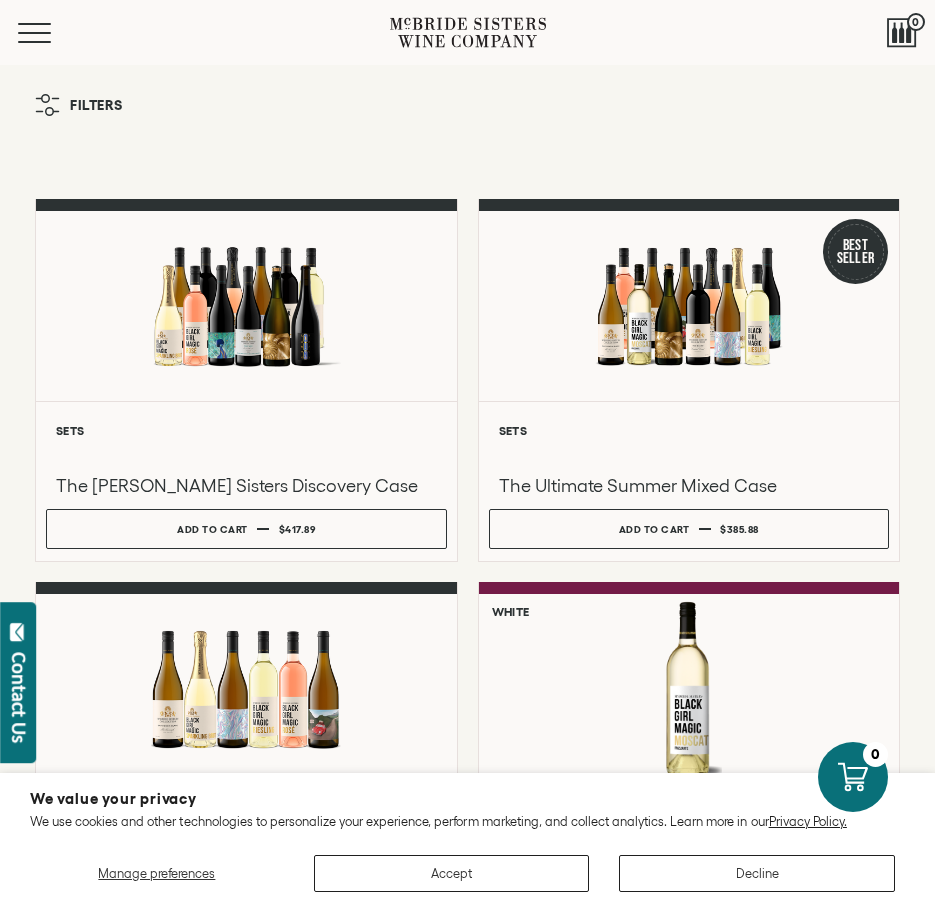 click on "Menu" at bounding box center [204, 32] 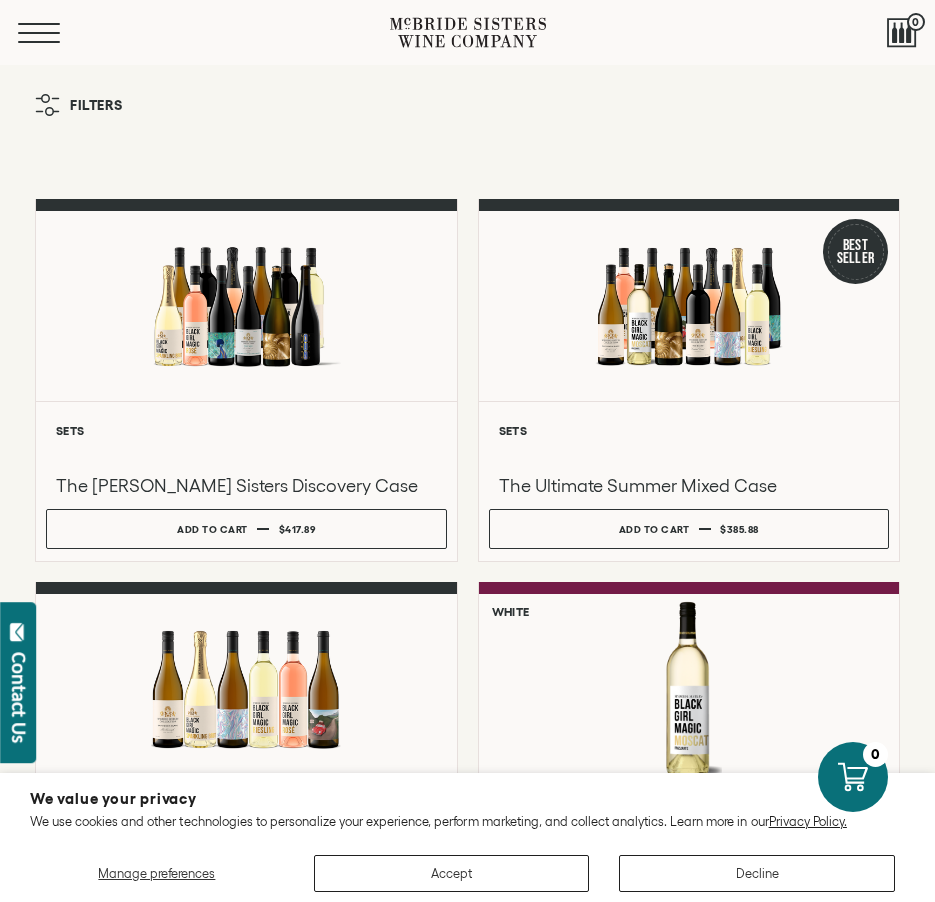click on "Menu" at bounding box center [54, 33] 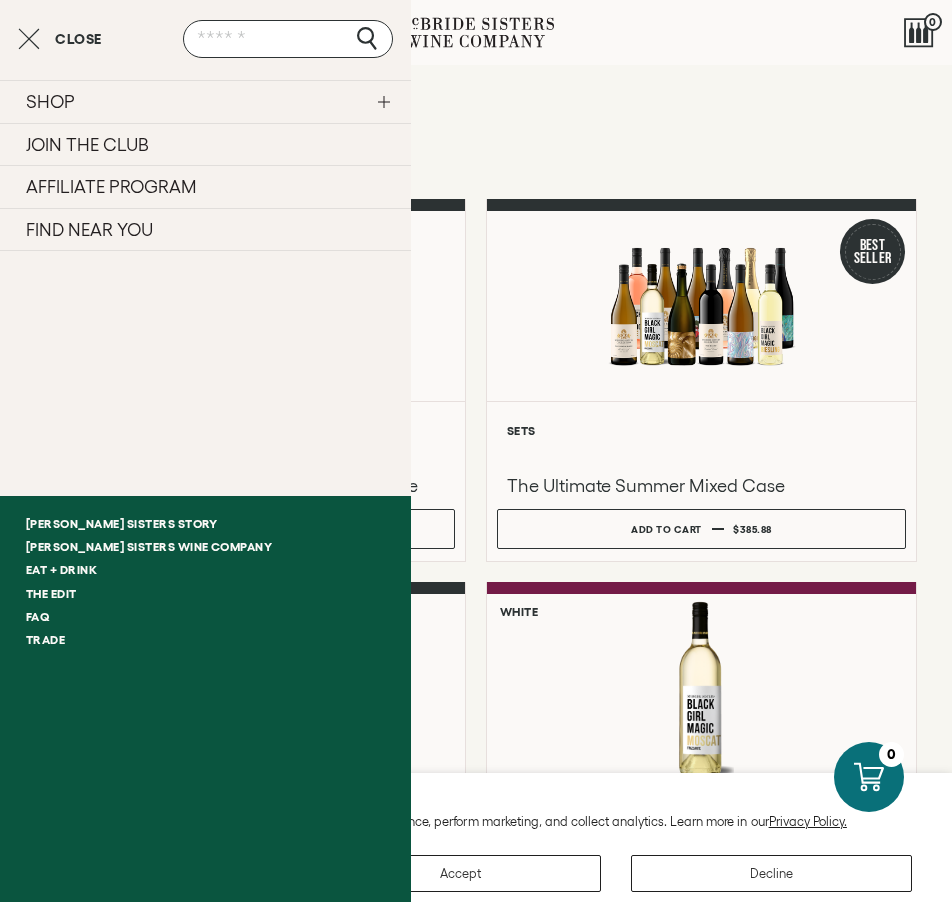click on "SHOP" at bounding box center [205, 101] 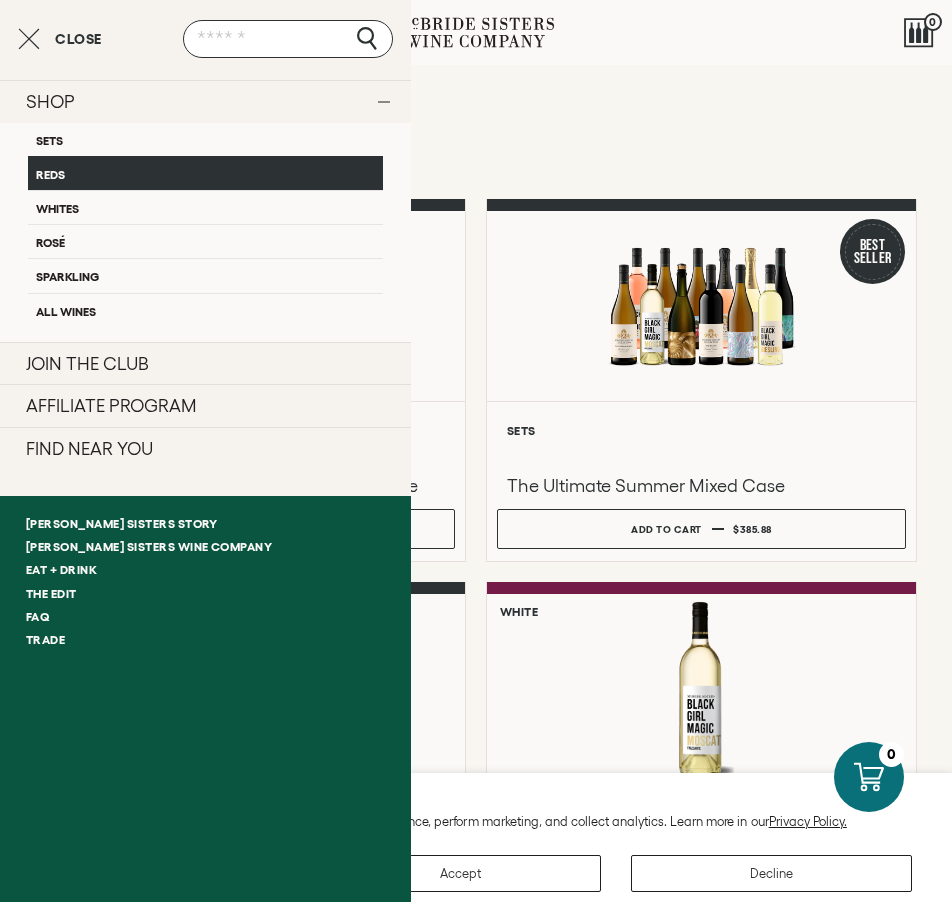 click on "Reds" at bounding box center [205, 173] 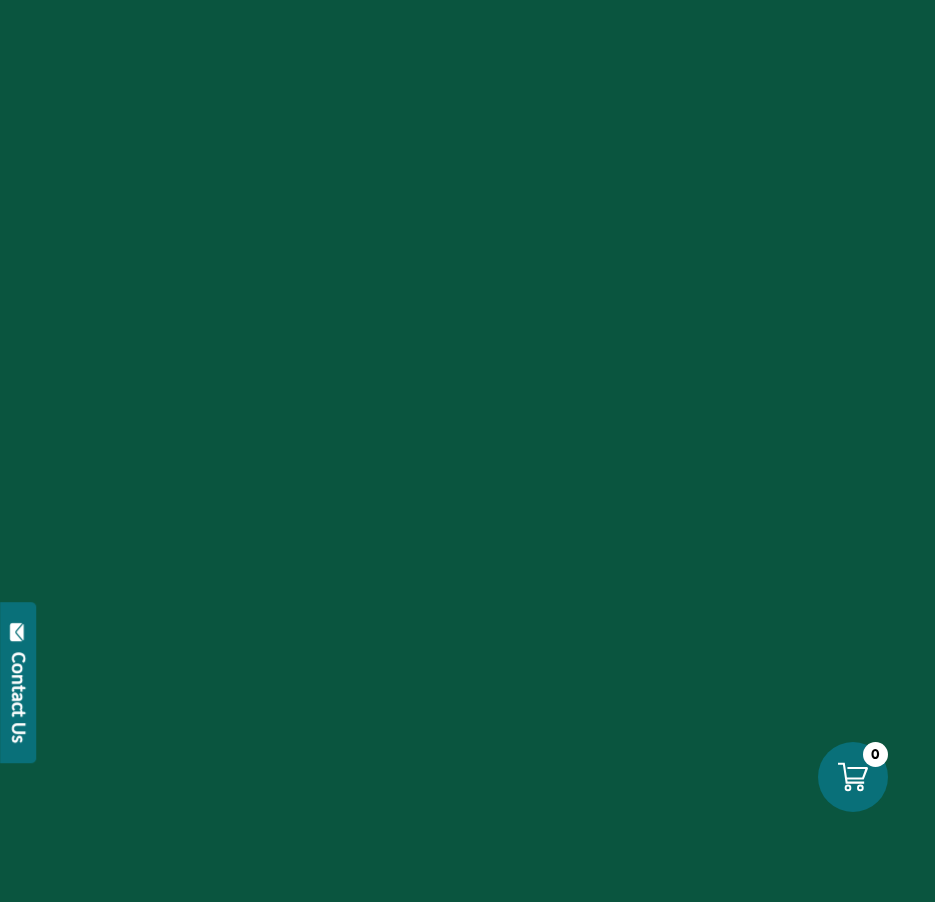 scroll, scrollTop: 0, scrollLeft: 0, axis: both 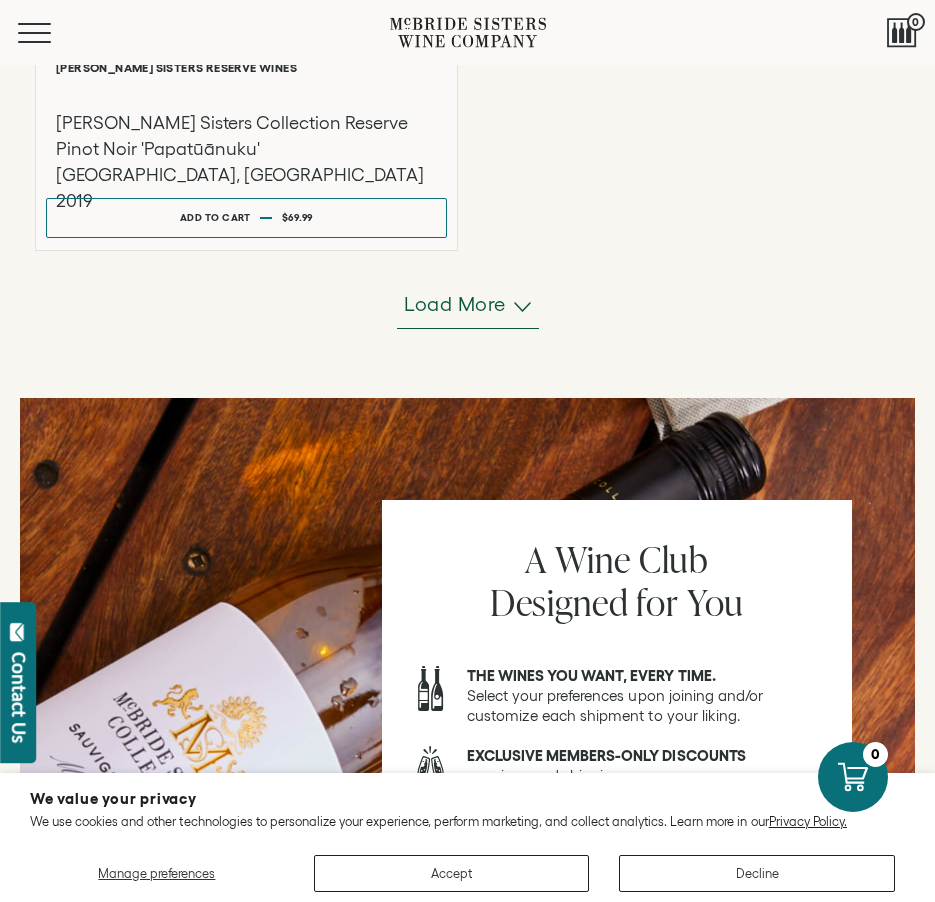 click on "Load more" at bounding box center (468, 305) 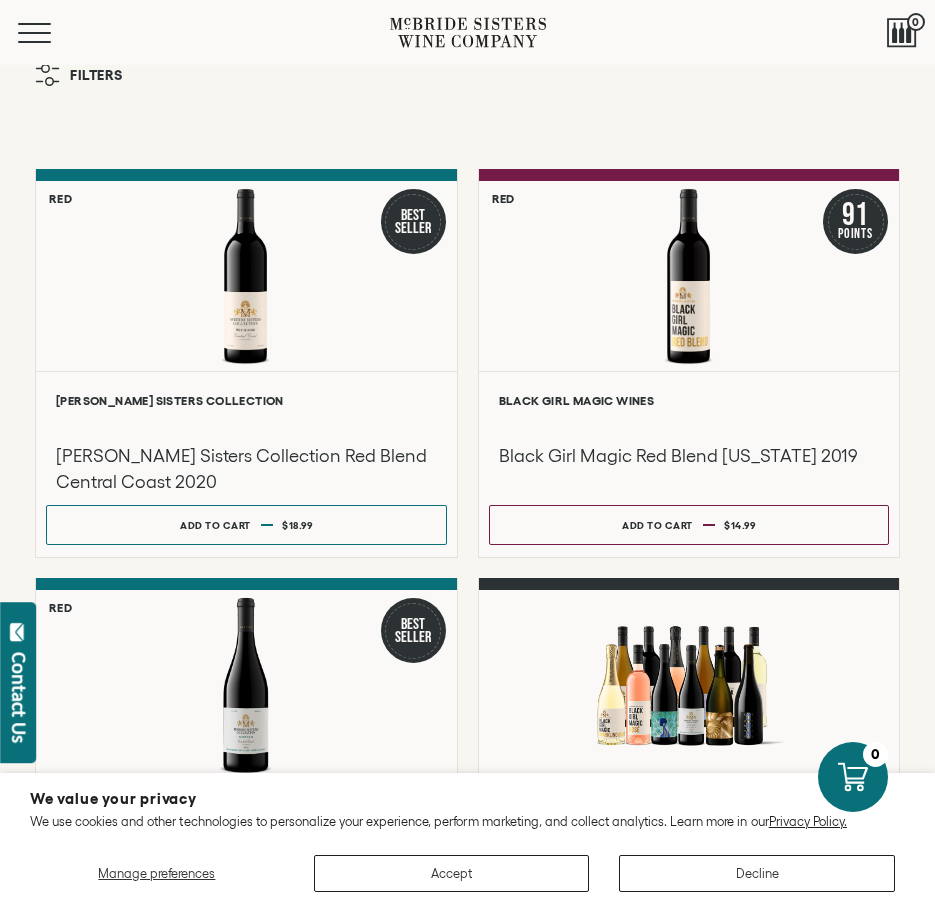 scroll, scrollTop: 0, scrollLeft: 0, axis: both 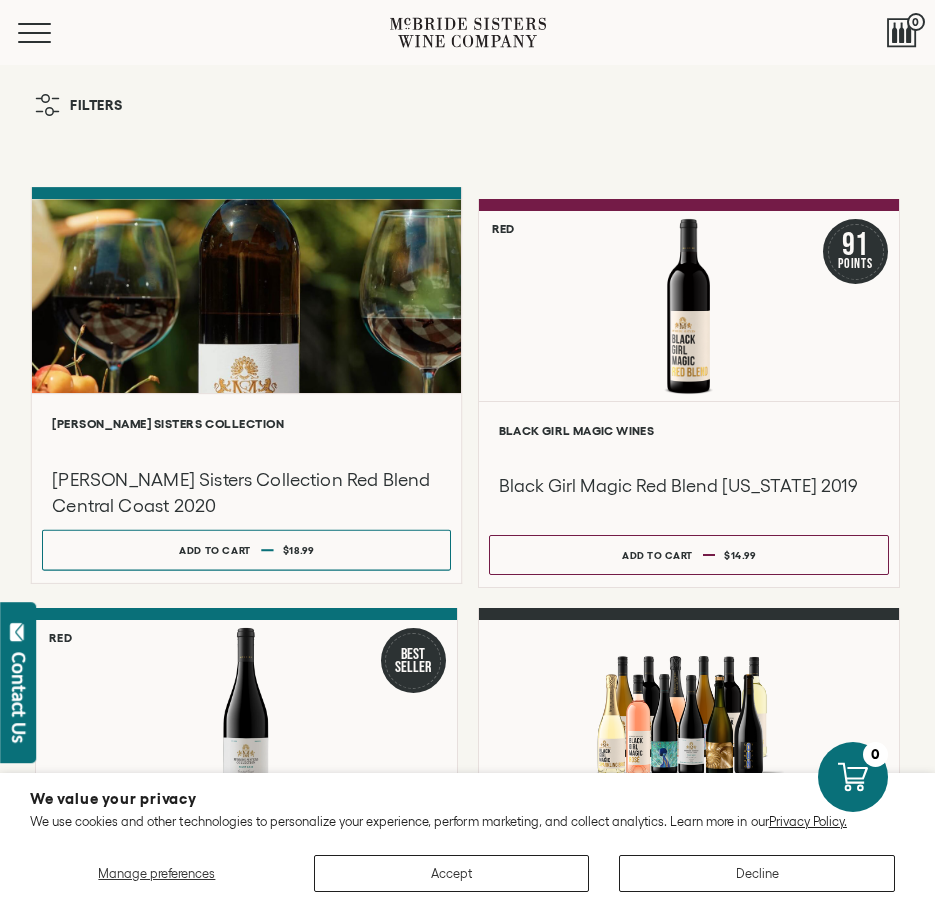 click at bounding box center [246, 446] 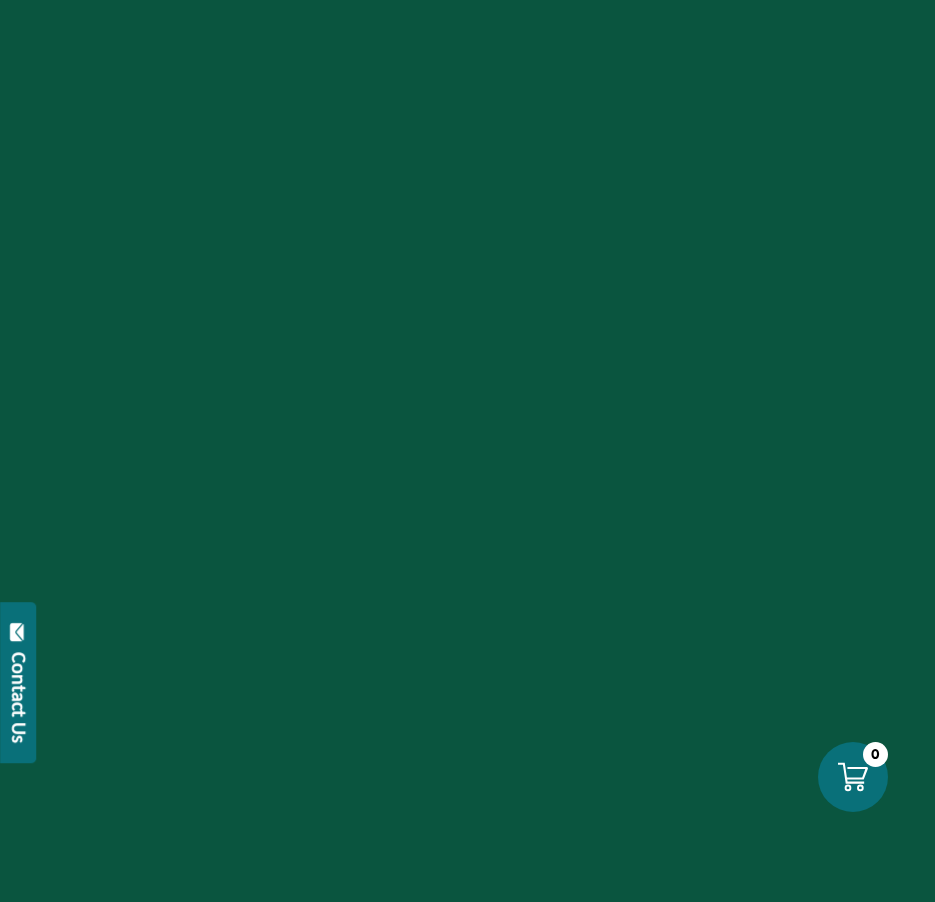 scroll, scrollTop: 0, scrollLeft: 0, axis: both 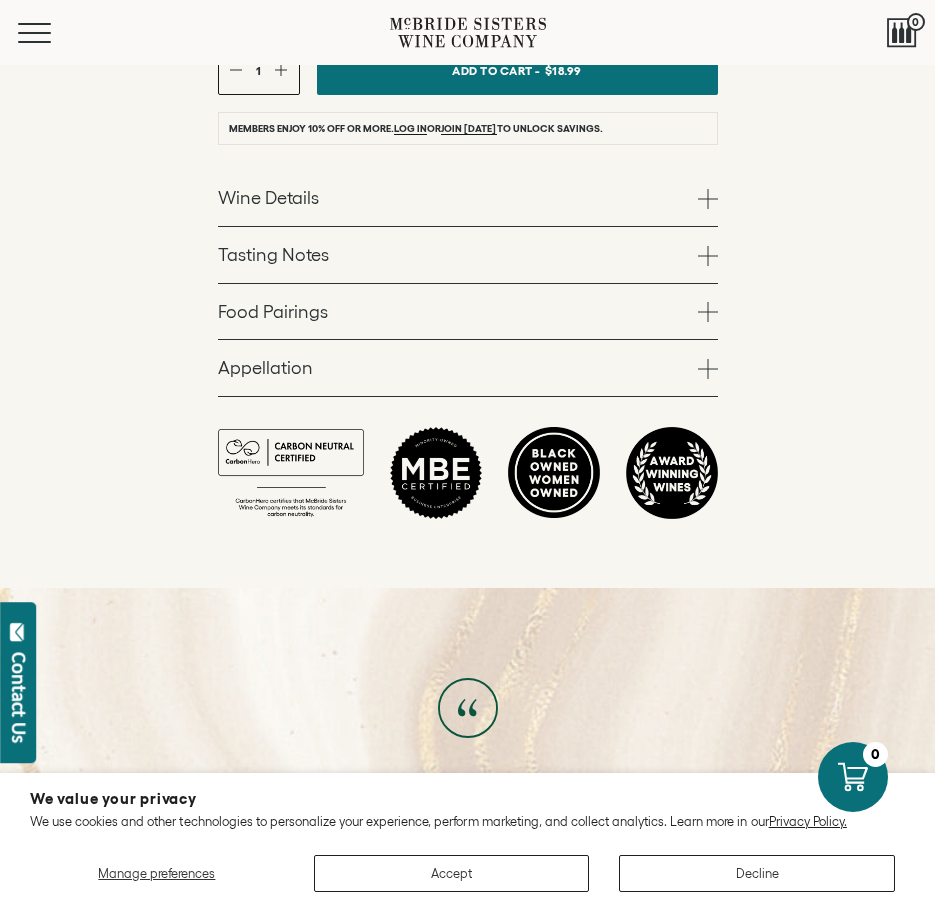 click on "Wine Details" at bounding box center [468, 198] 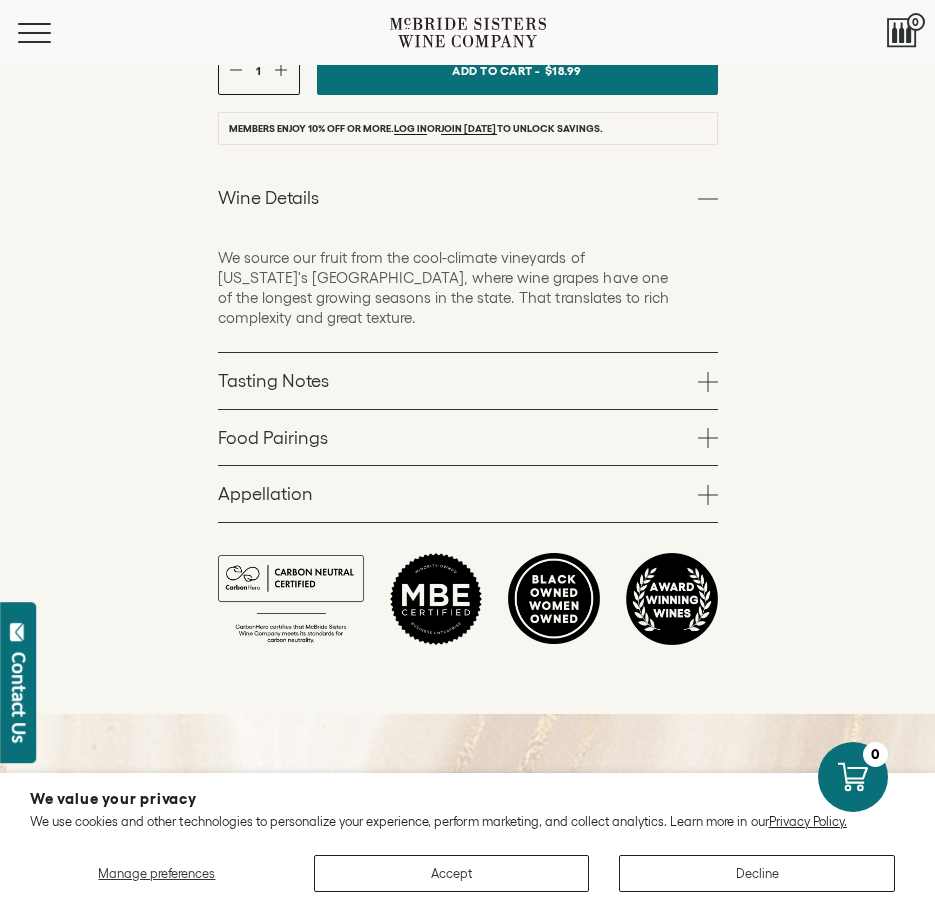click on "Food Pairings" at bounding box center [468, 438] 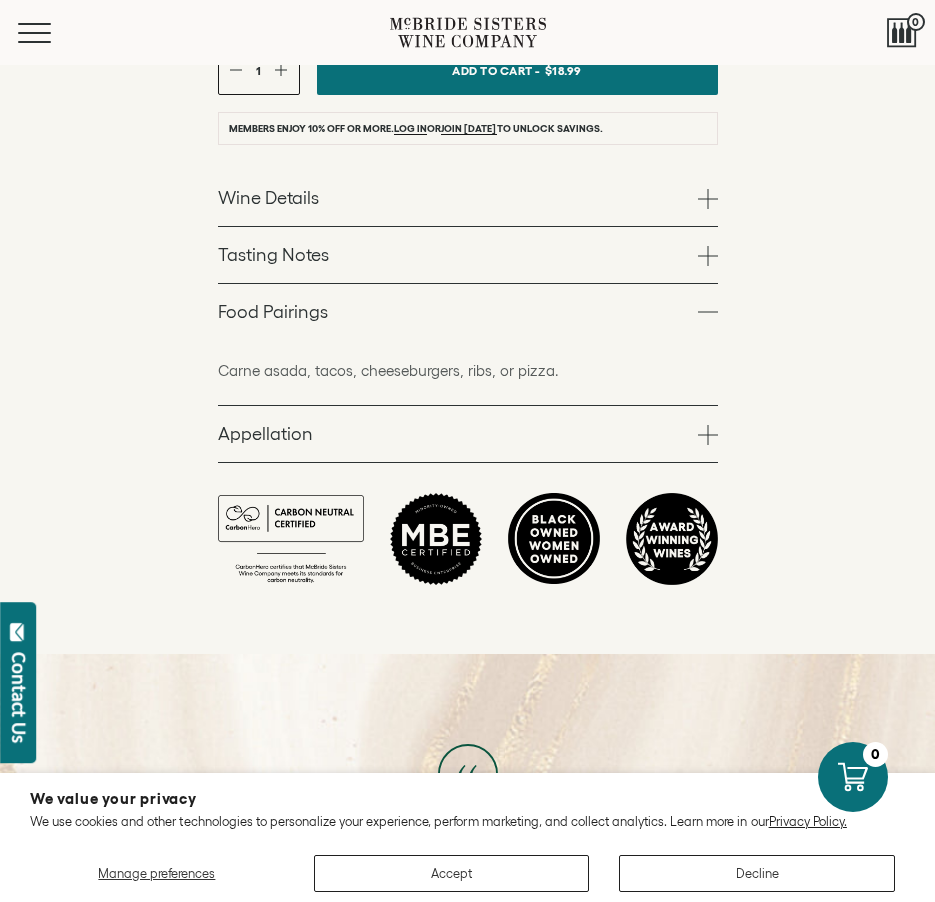 click on "Tasting Notes" at bounding box center [468, 255] 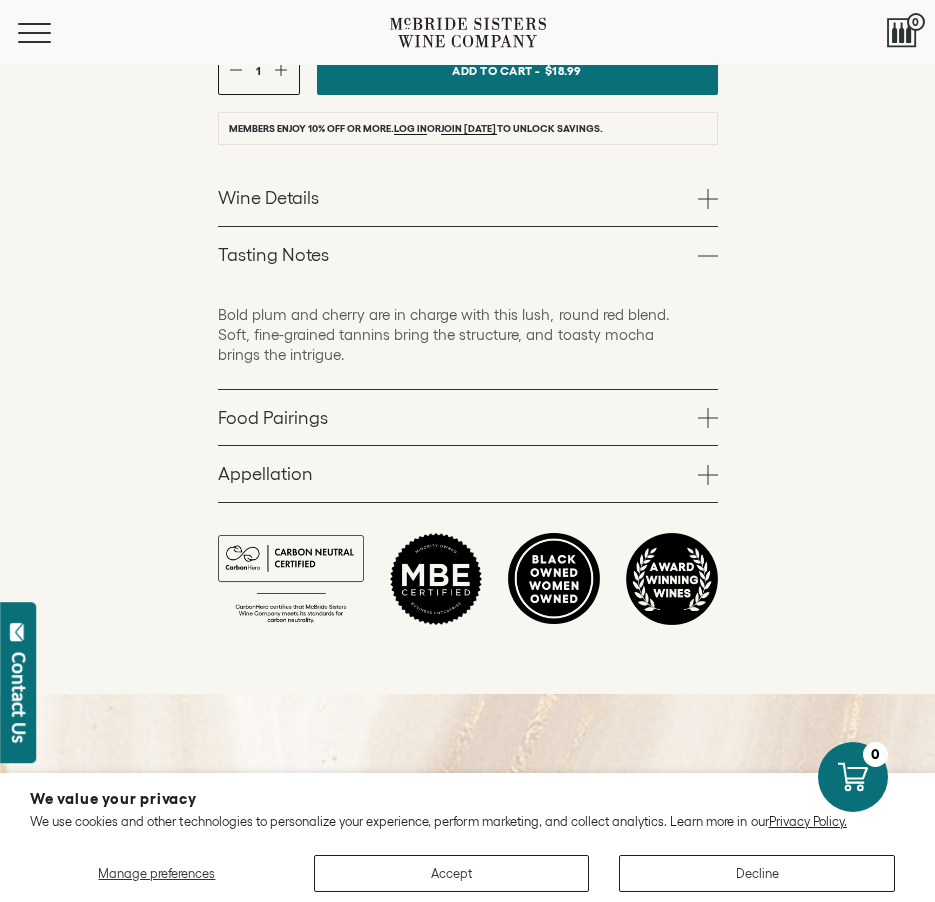 click on "Appellation" at bounding box center (468, 474) 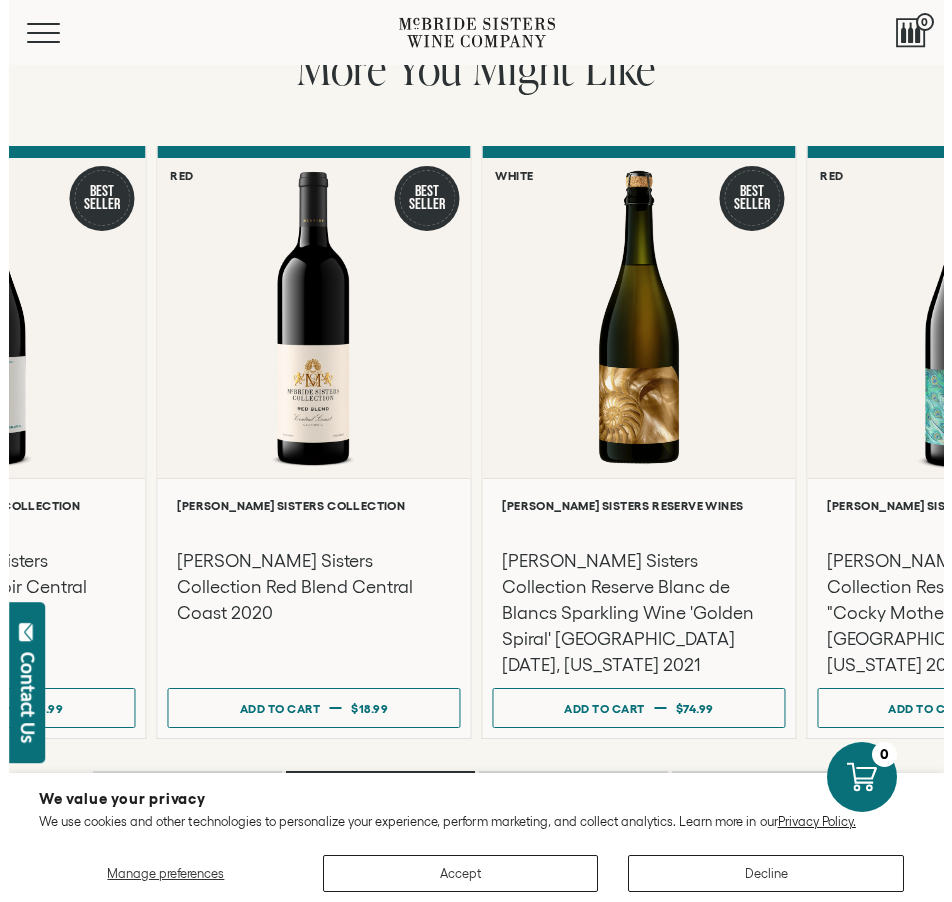 scroll, scrollTop: 3600, scrollLeft: 0, axis: vertical 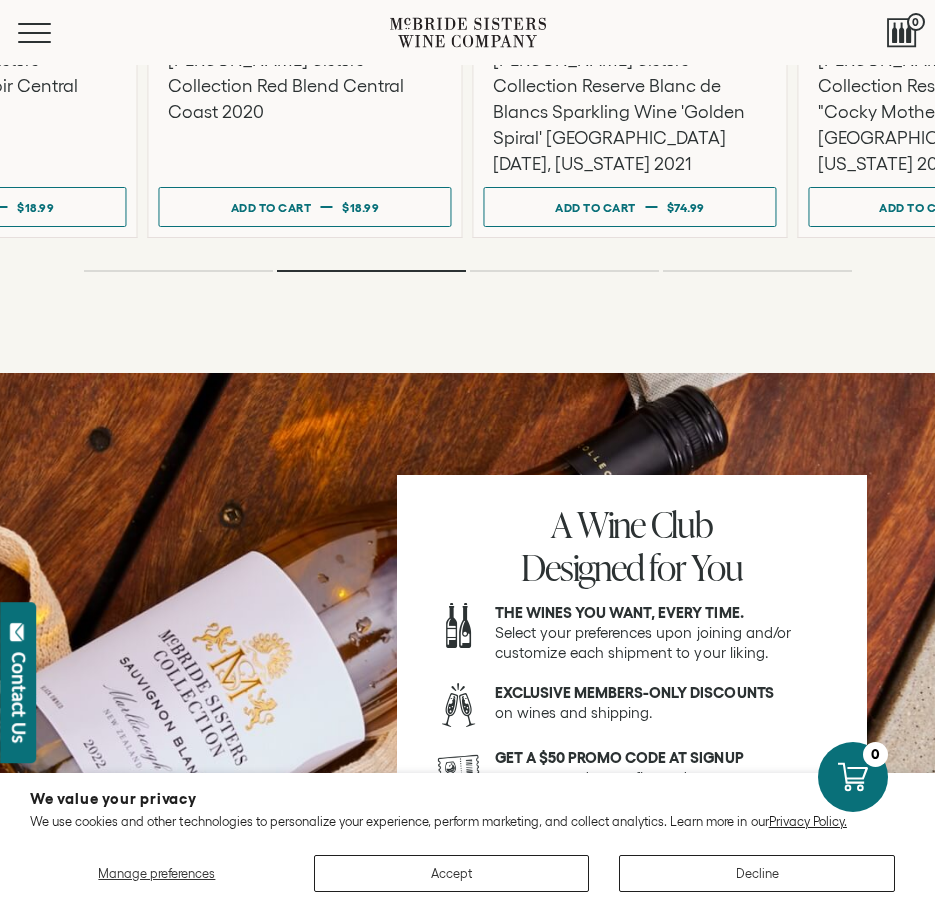 drag, startPoint x: 44, startPoint y: 20, endPoint x: 47, endPoint y: 50, distance: 30.149628 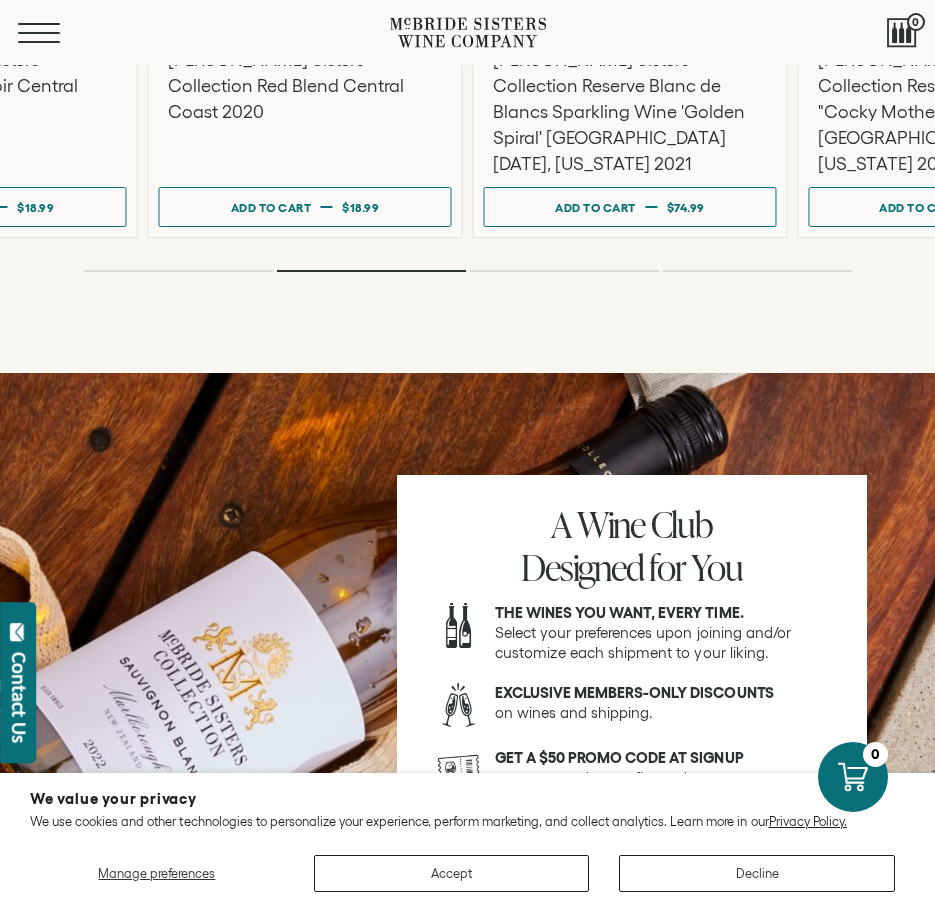 click at bounding box center (39, 33) 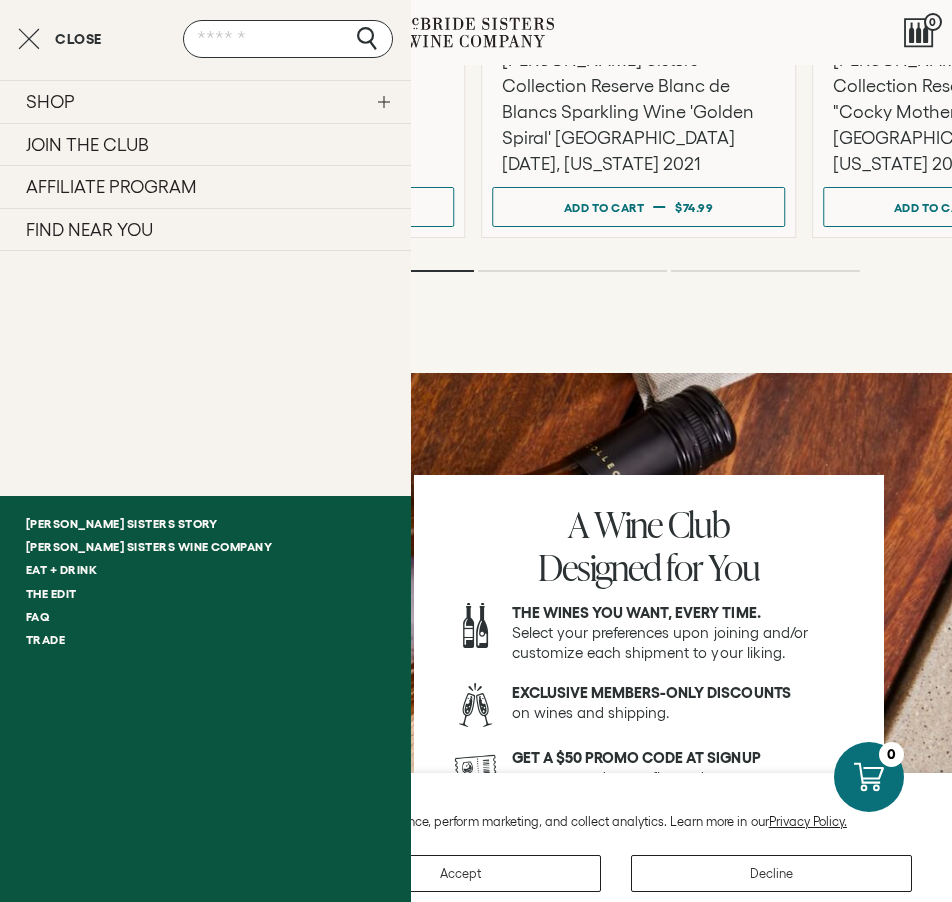 click at bounding box center [288, 39] 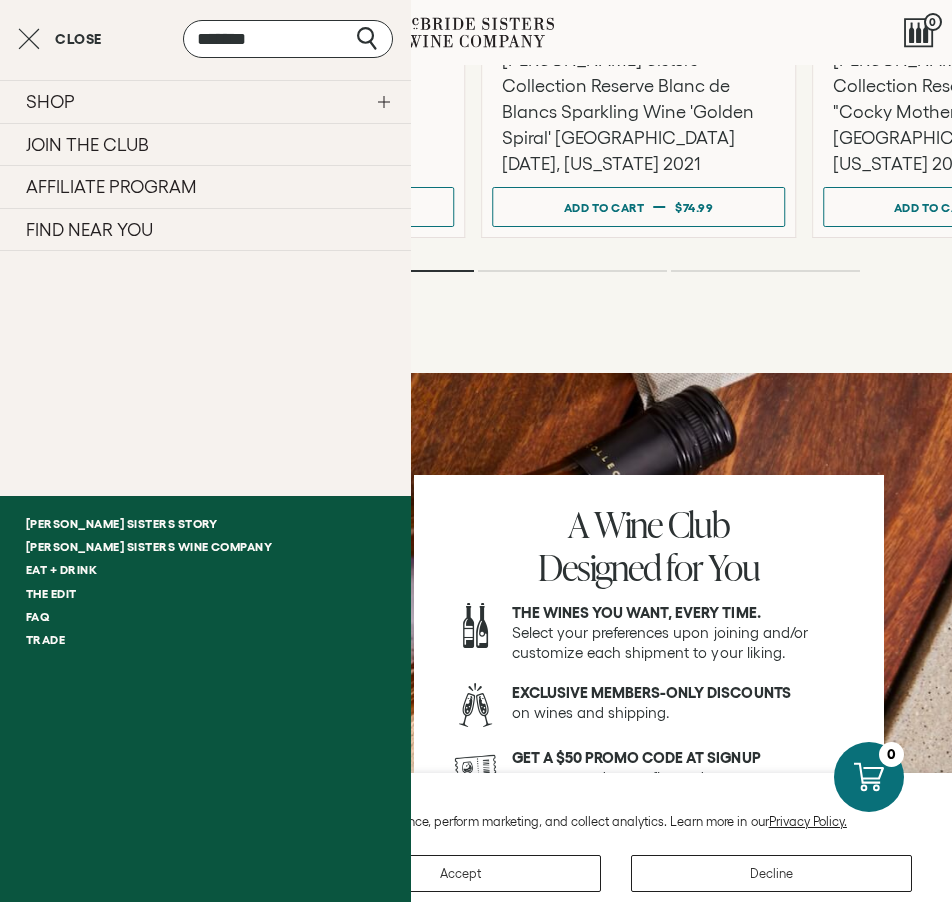 type on "*******" 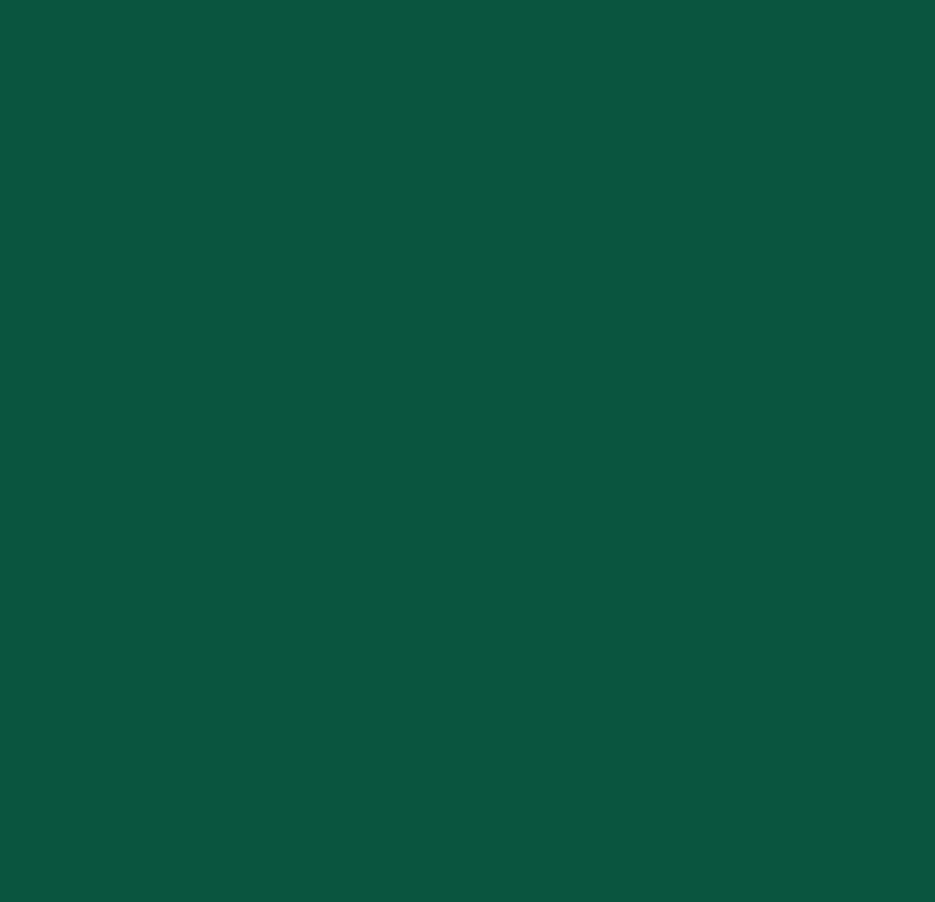 scroll, scrollTop: 0, scrollLeft: 0, axis: both 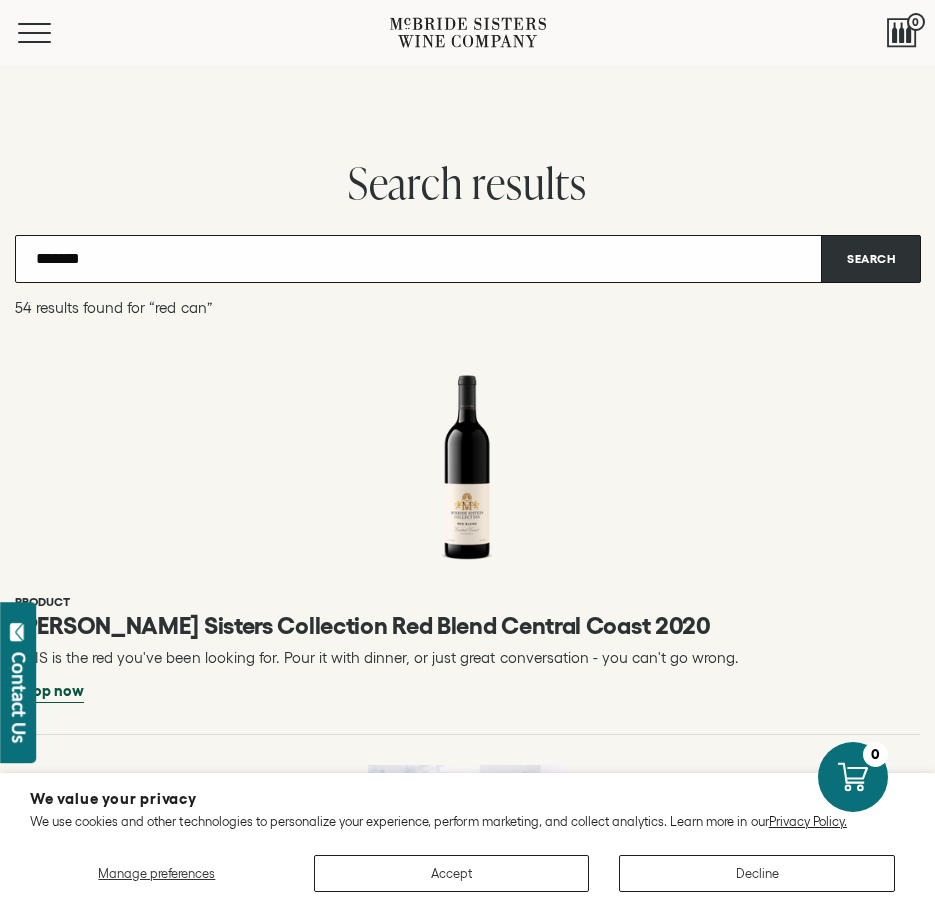 click on "*******" at bounding box center (467, 259) 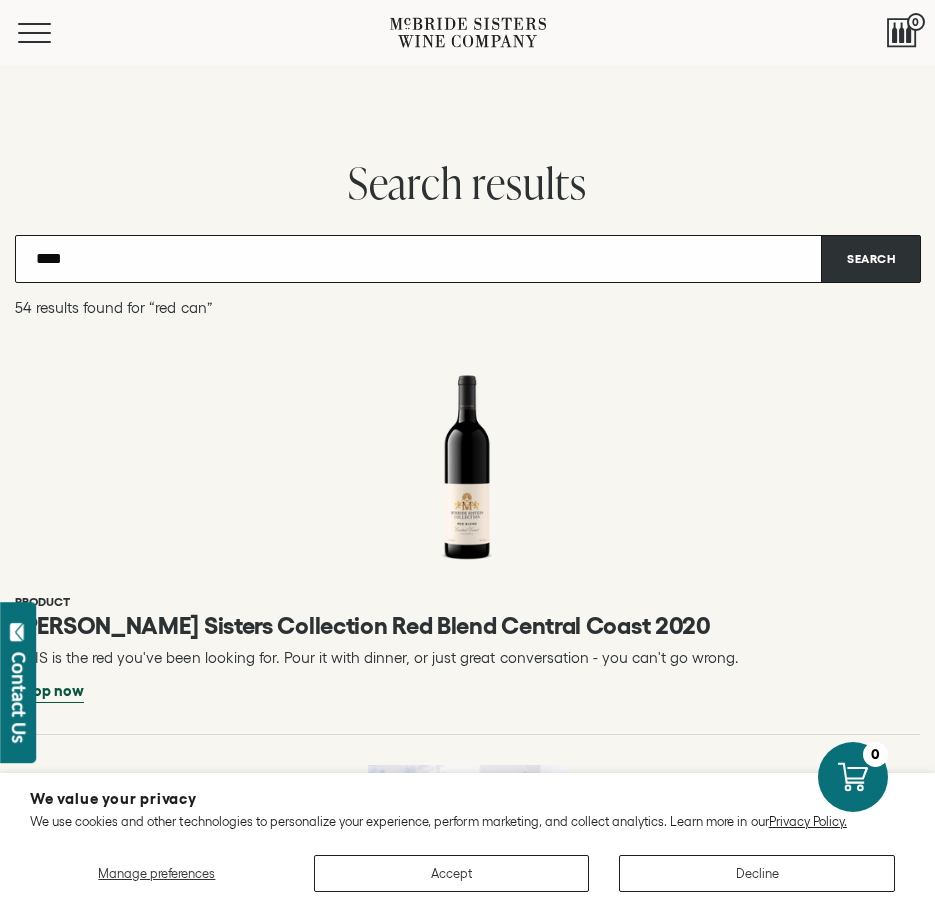 type on "****" 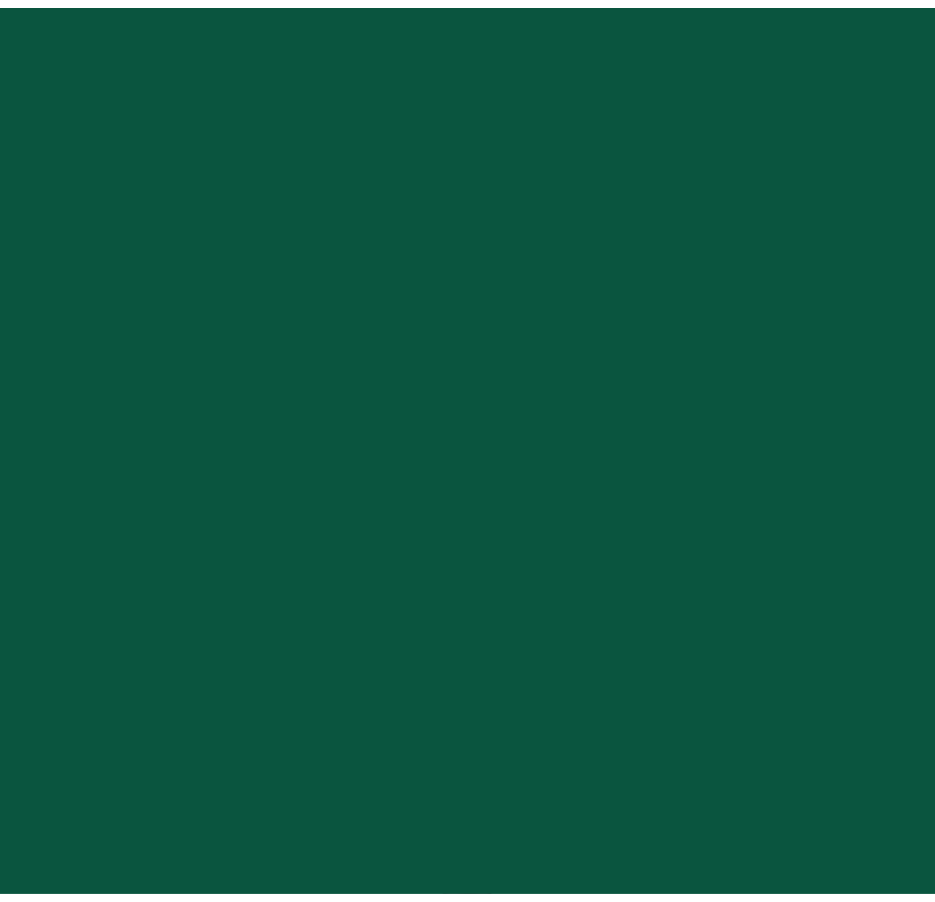 scroll, scrollTop: 0, scrollLeft: 0, axis: both 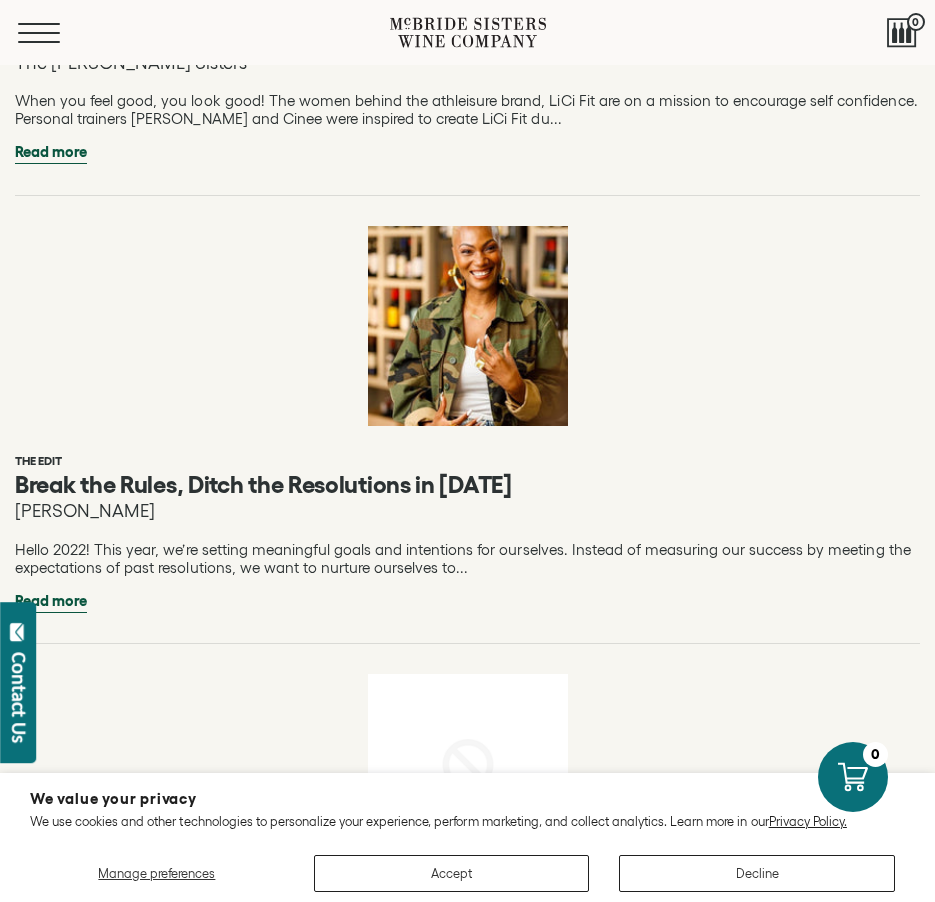 click at bounding box center [39, 24] 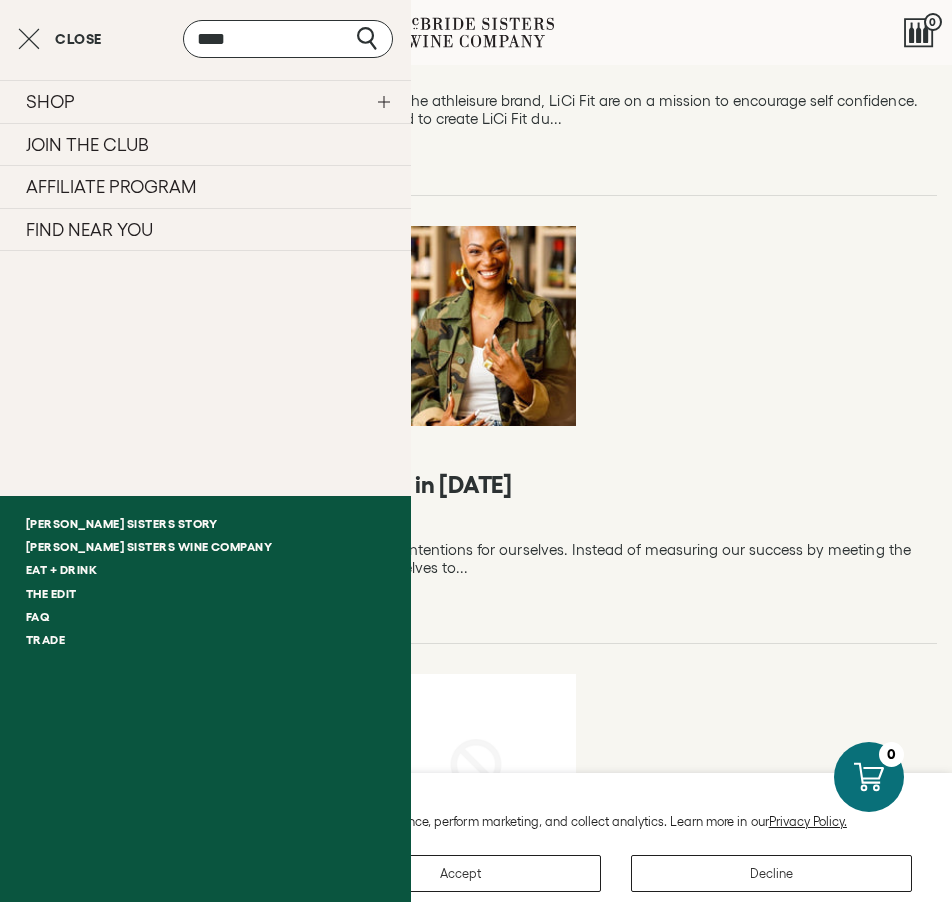 click on "SHOP" at bounding box center [205, 101] 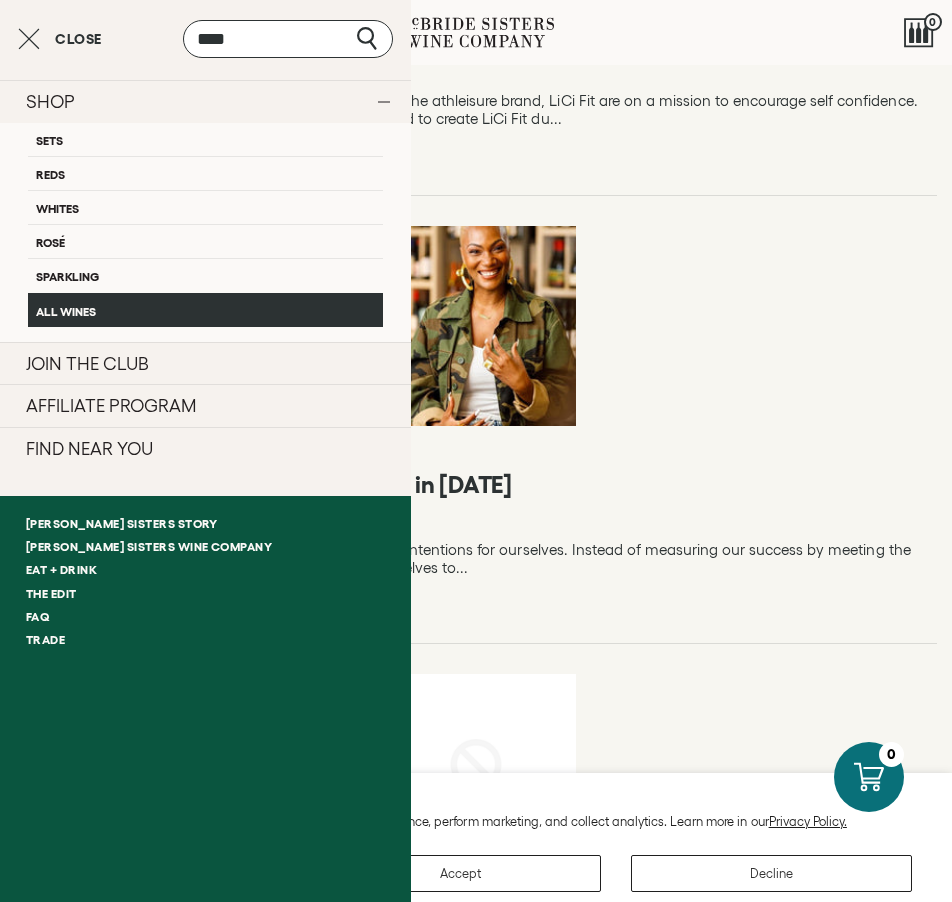 click on "All Wines" at bounding box center (205, 310) 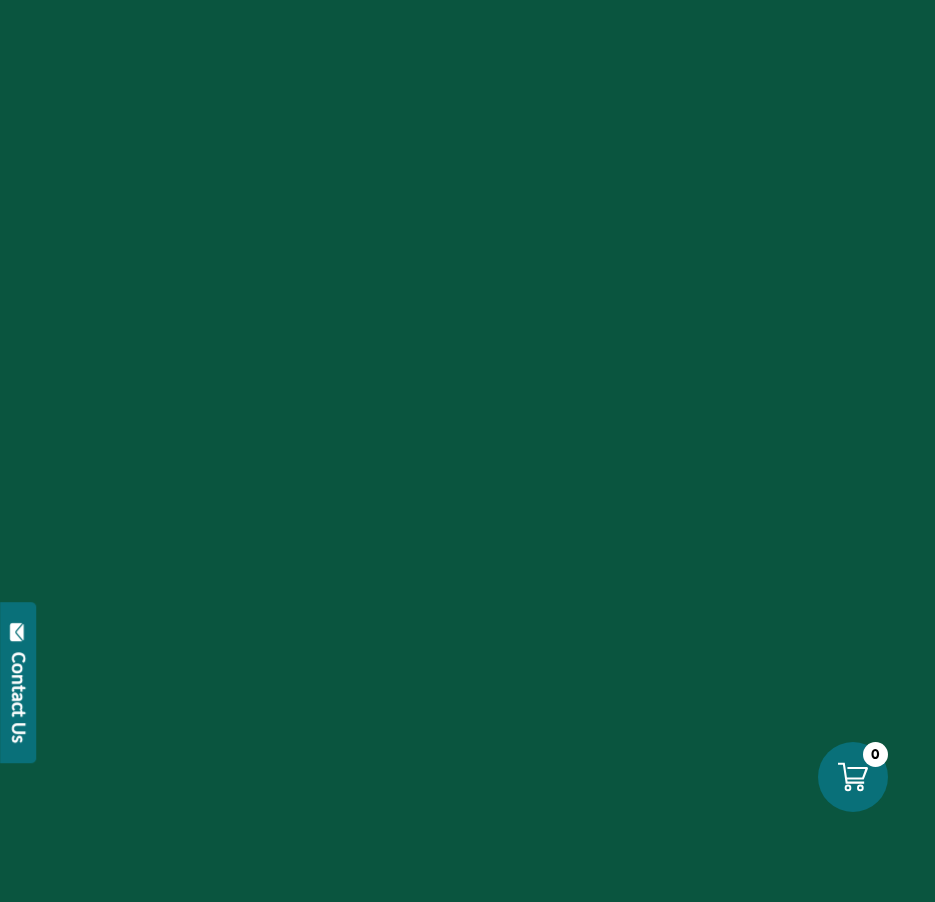 scroll, scrollTop: 0, scrollLeft: 0, axis: both 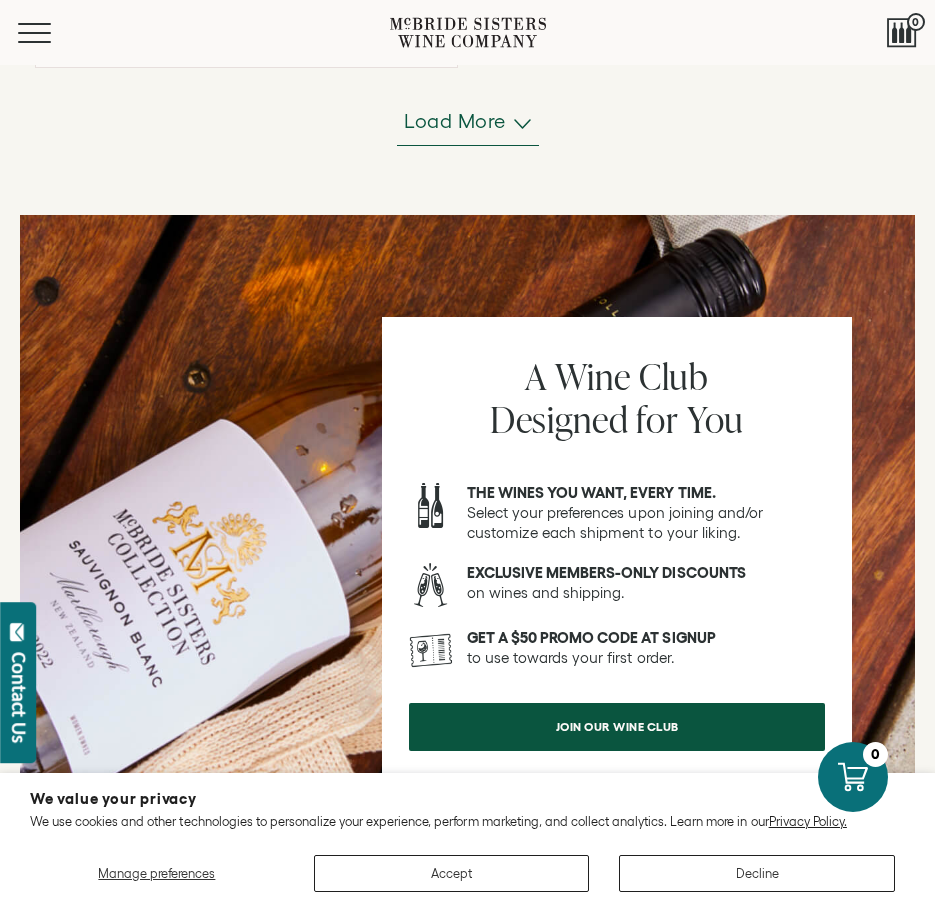 click on "Load more" at bounding box center (468, 122) 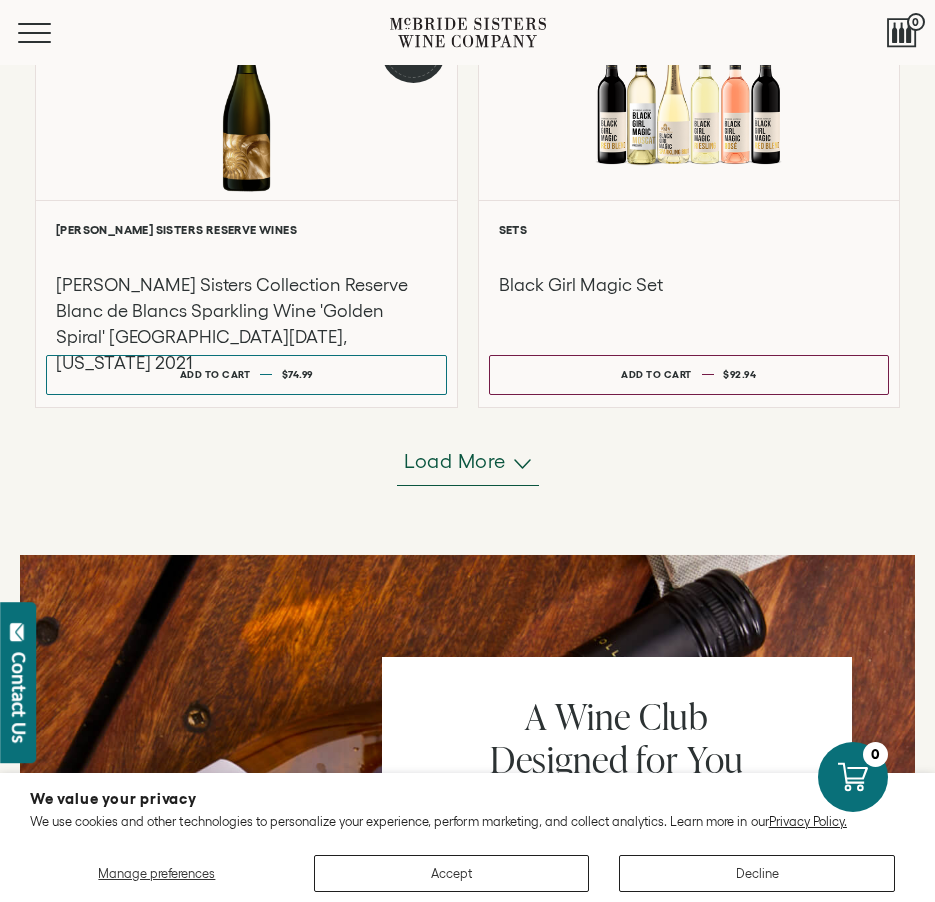 scroll, scrollTop: 3400, scrollLeft: 0, axis: vertical 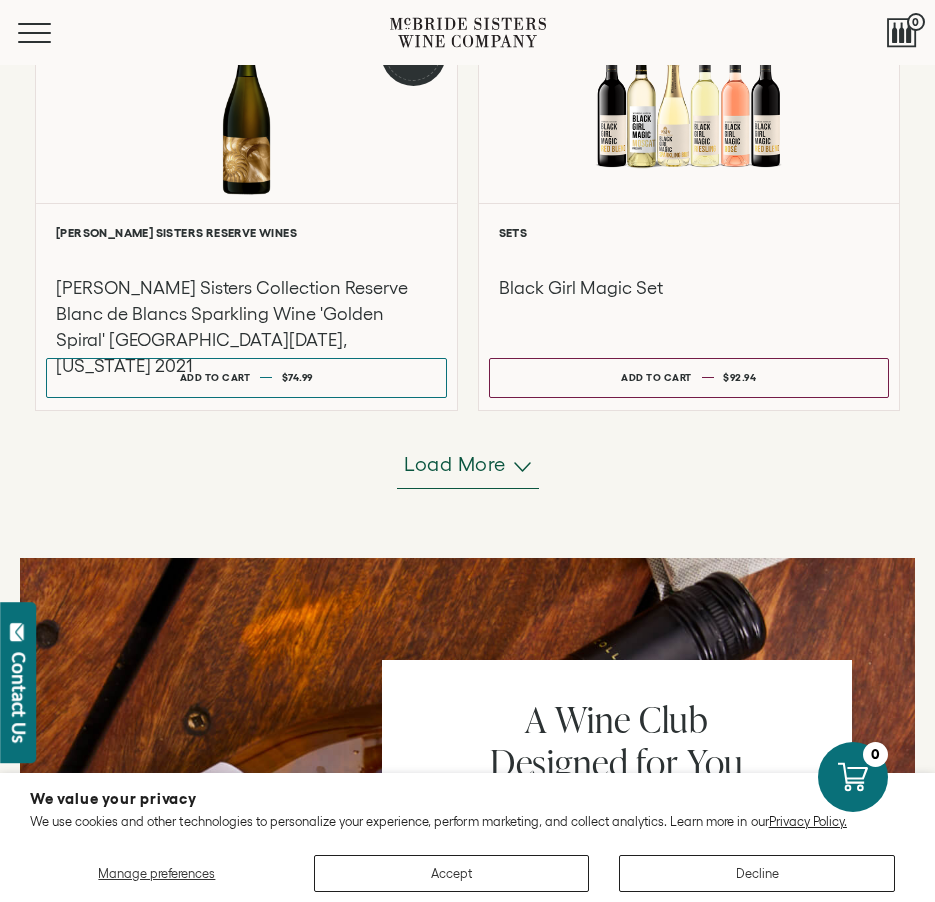 click on "Load more" at bounding box center [455, 464] 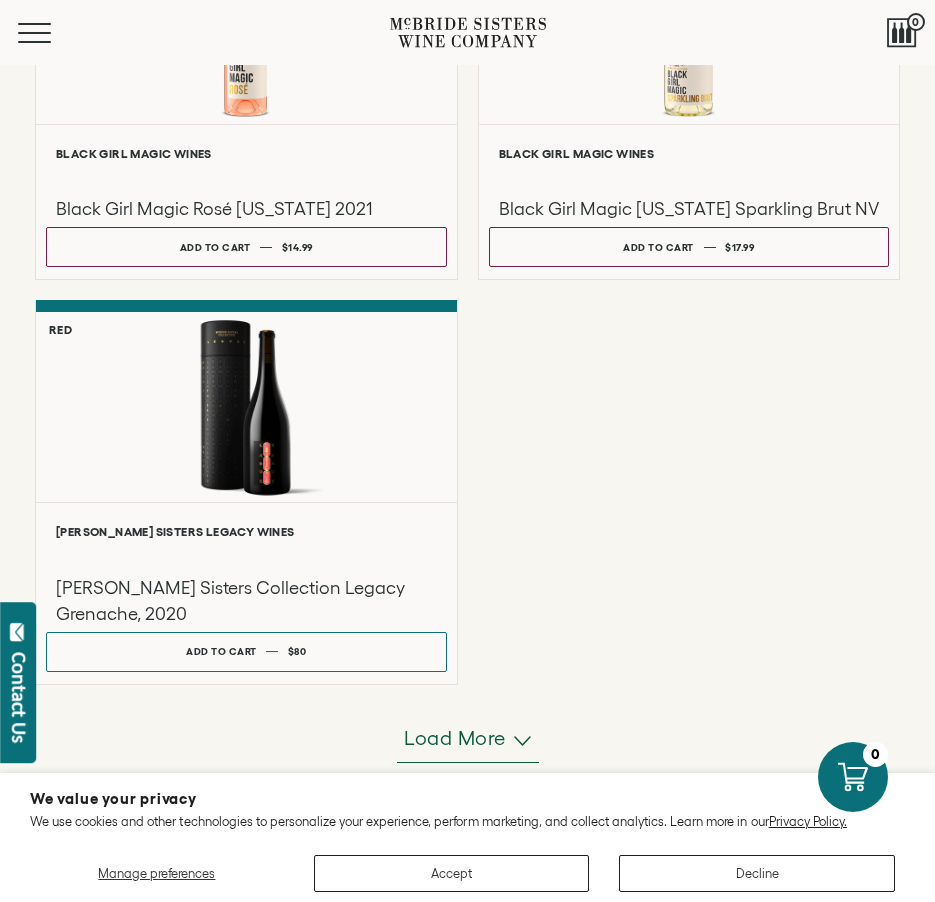 scroll, scrollTop: 5400, scrollLeft: 0, axis: vertical 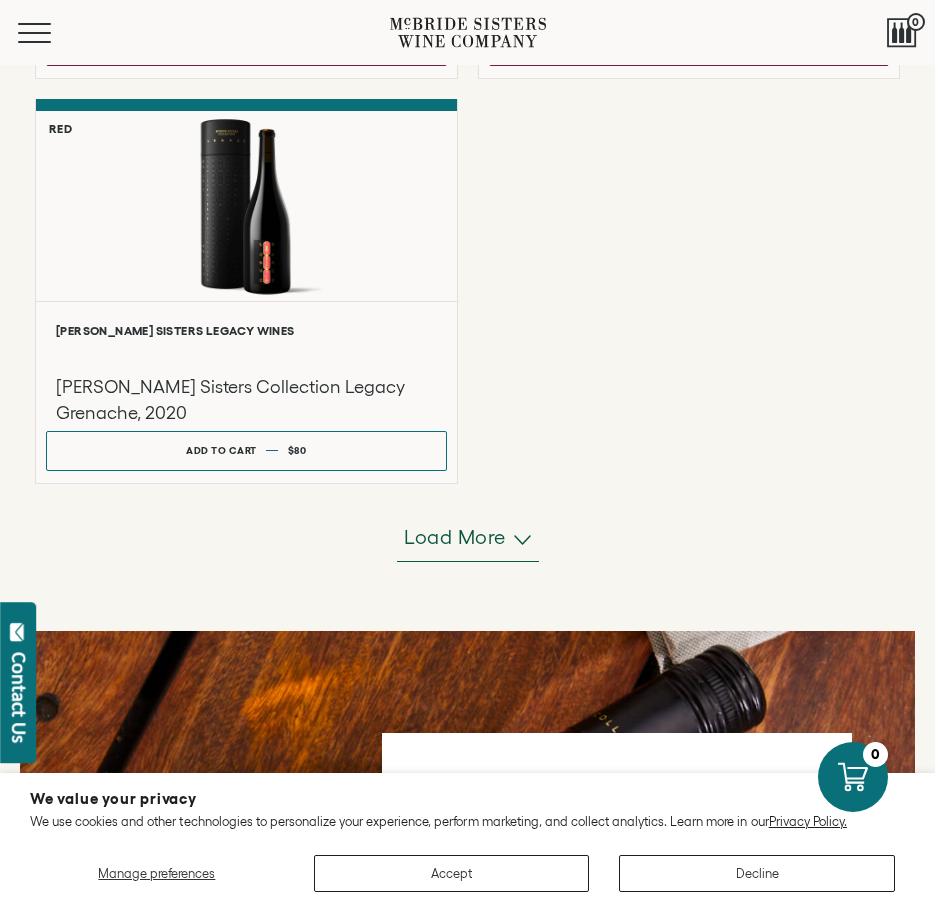 click on "Load more" at bounding box center (455, 537) 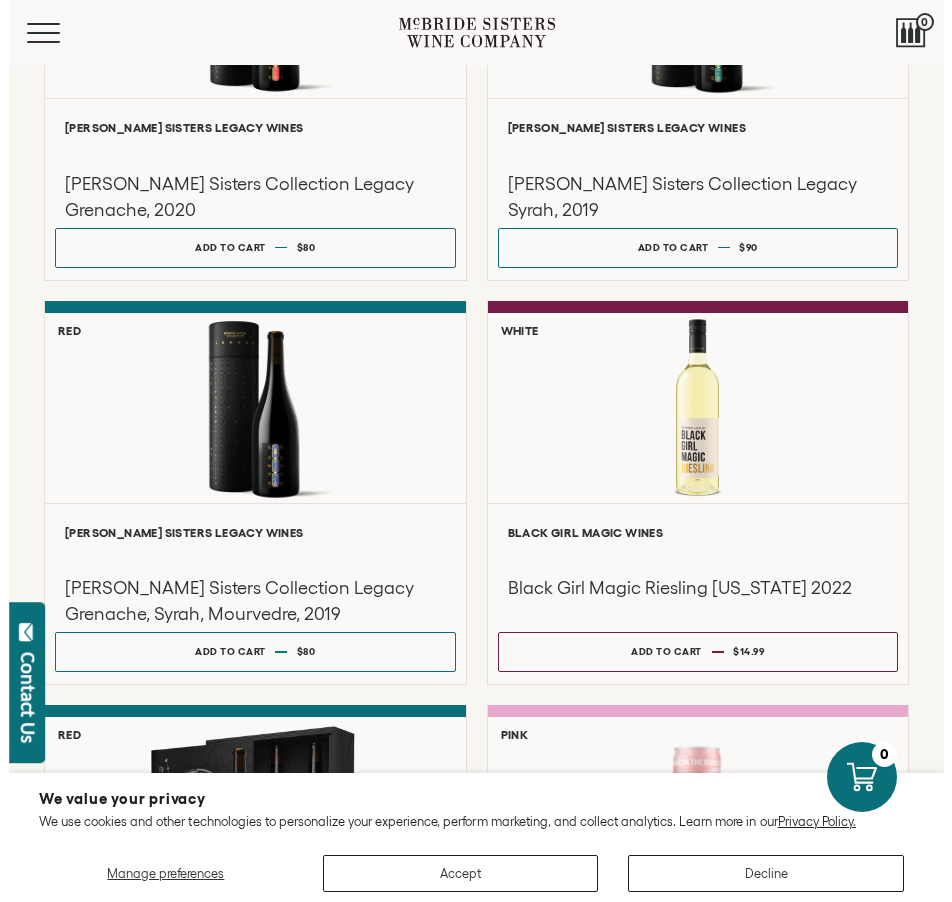 scroll, scrollTop: 5600, scrollLeft: 0, axis: vertical 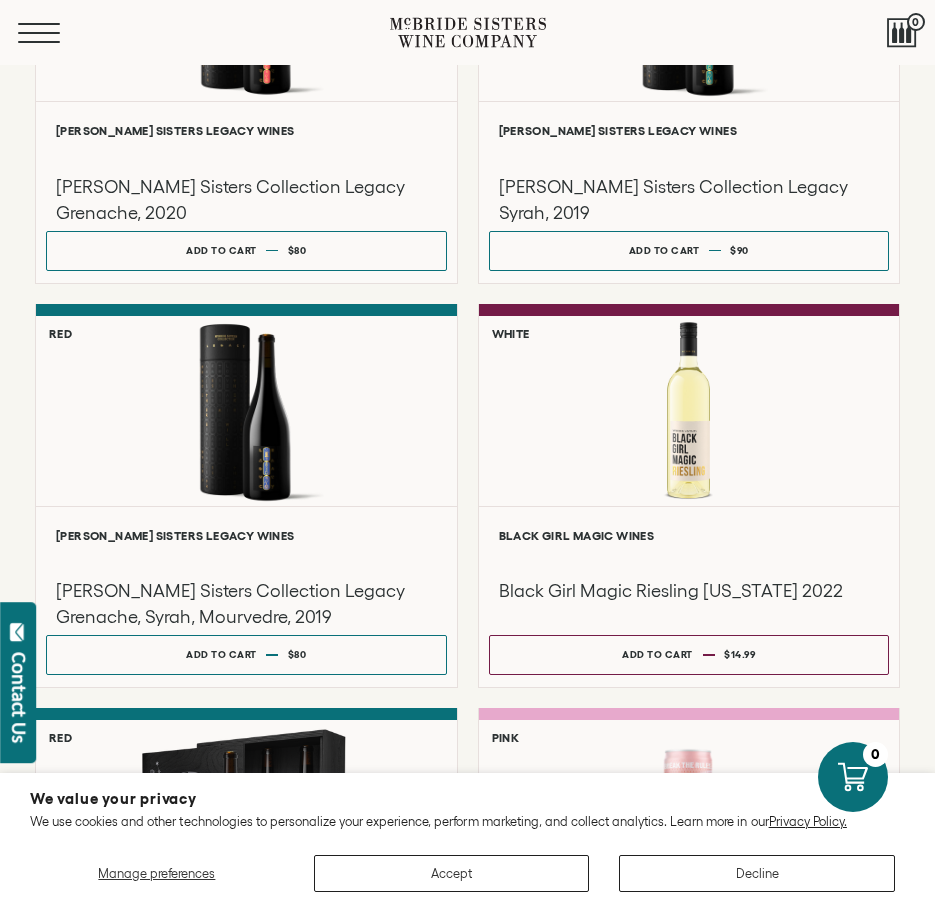 click on "Menu" at bounding box center [54, 33] 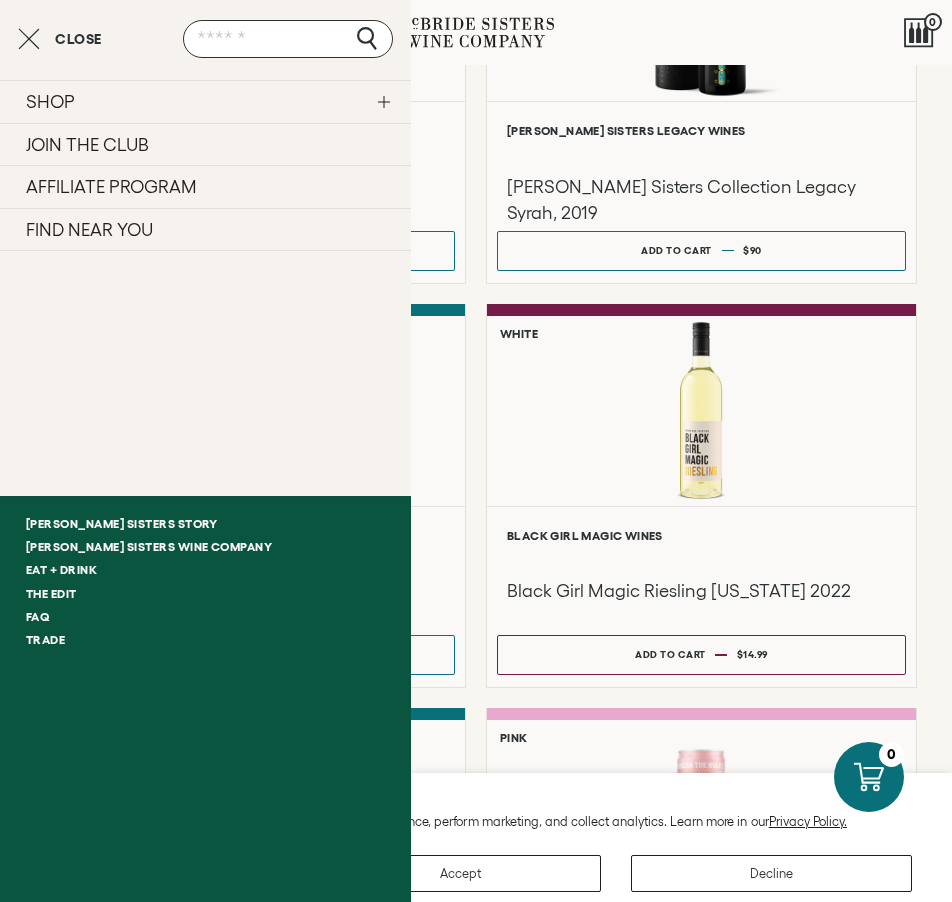click on "JOIN THE CLUB" at bounding box center [205, 144] 